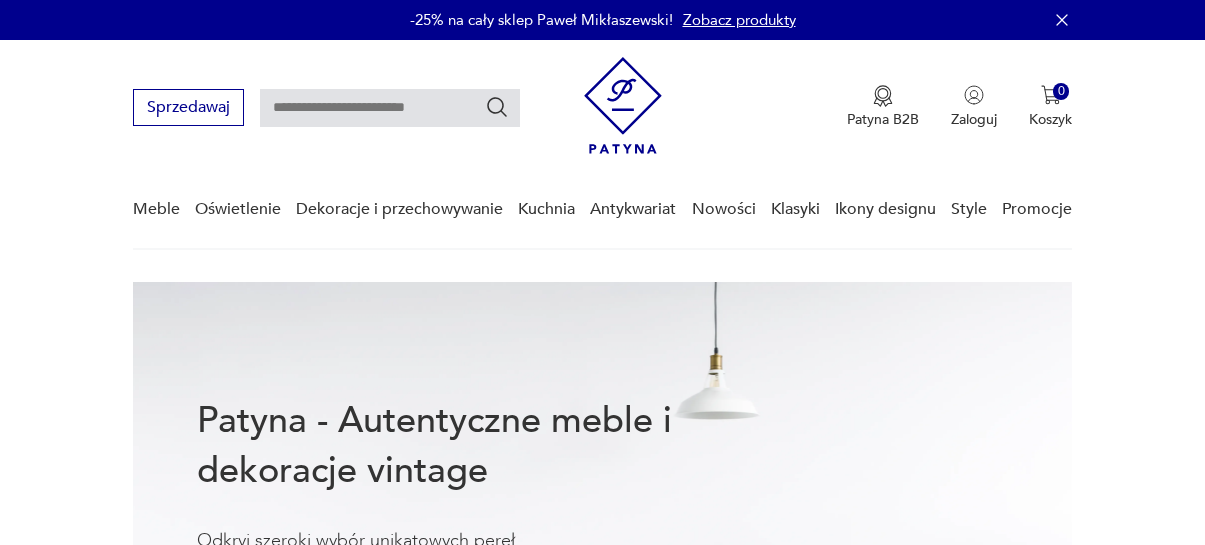 scroll, scrollTop: 0, scrollLeft: 0, axis: both 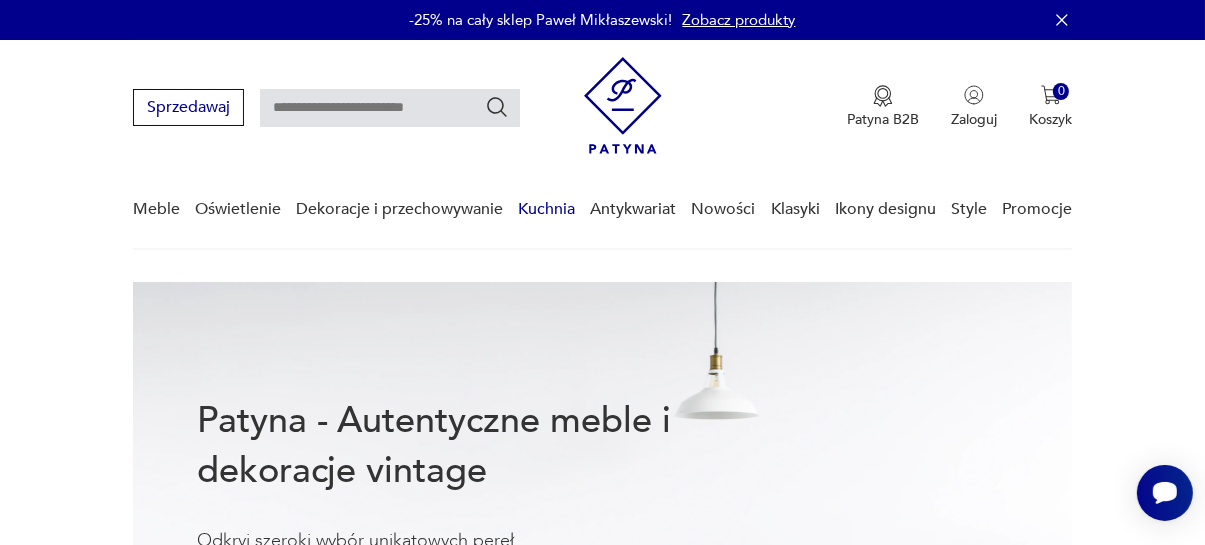 click on "Kuchnia" at bounding box center (546, 209) 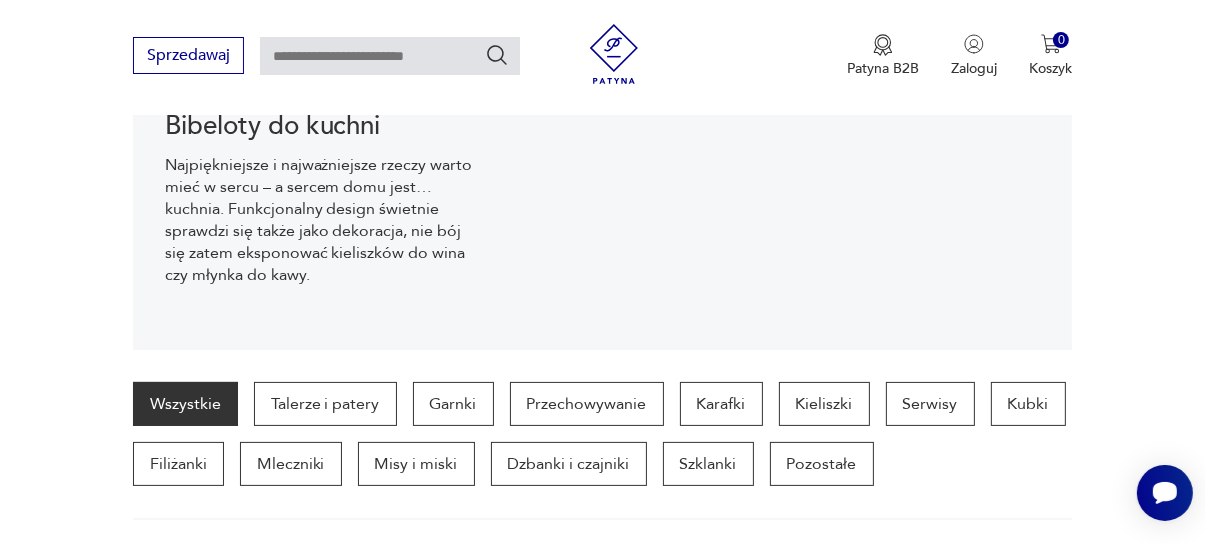 scroll, scrollTop: 280, scrollLeft: 0, axis: vertical 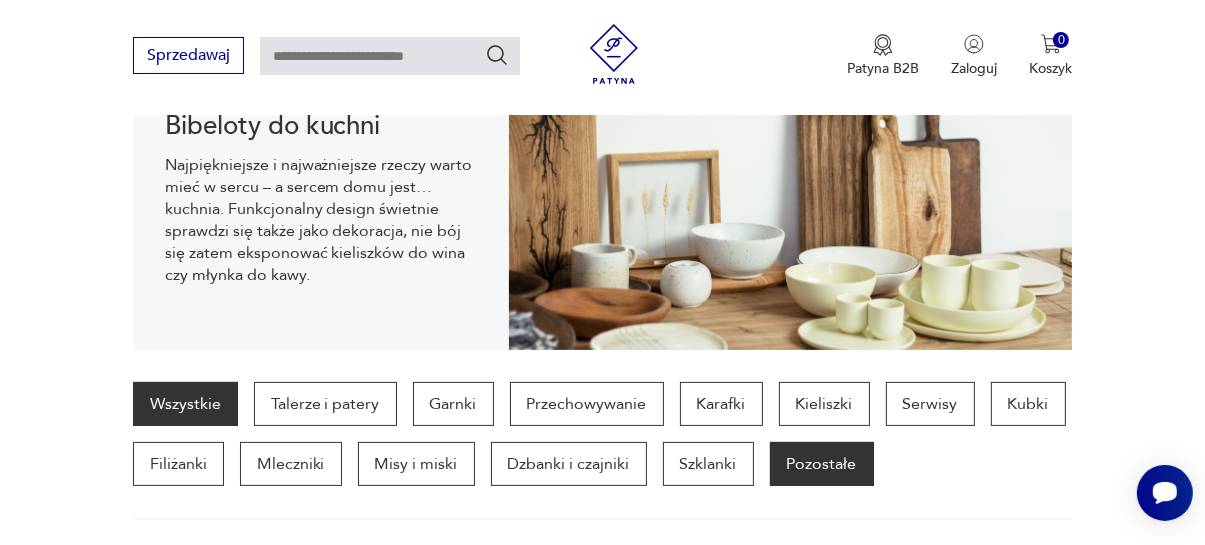 click on "Pozostałe" at bounding box center (822, 464) 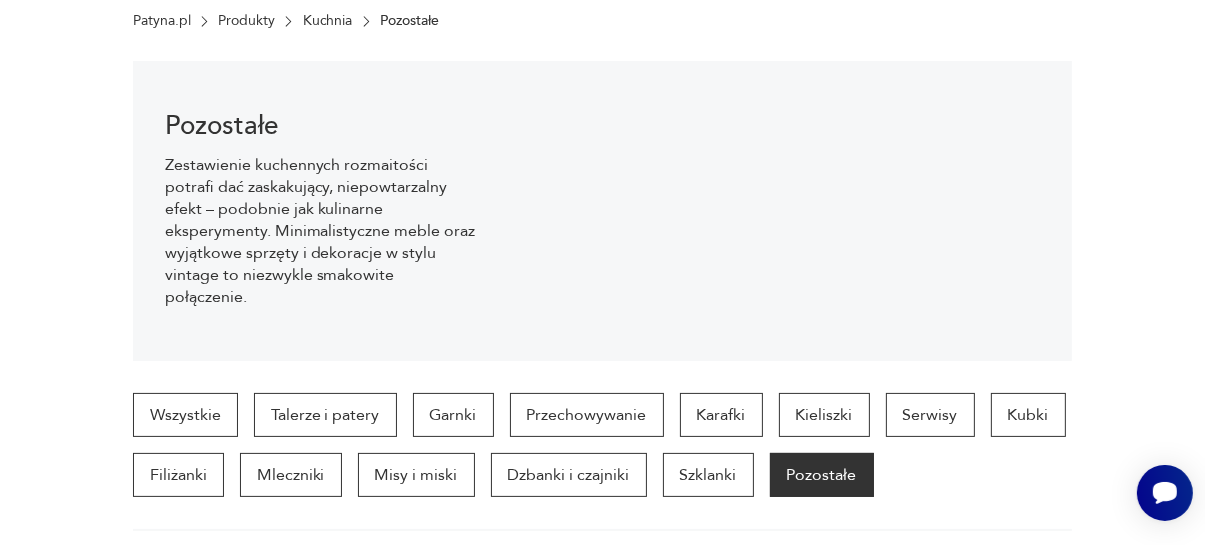 scroll, scrollTop: 0, scrollLeft: 0, axis: both 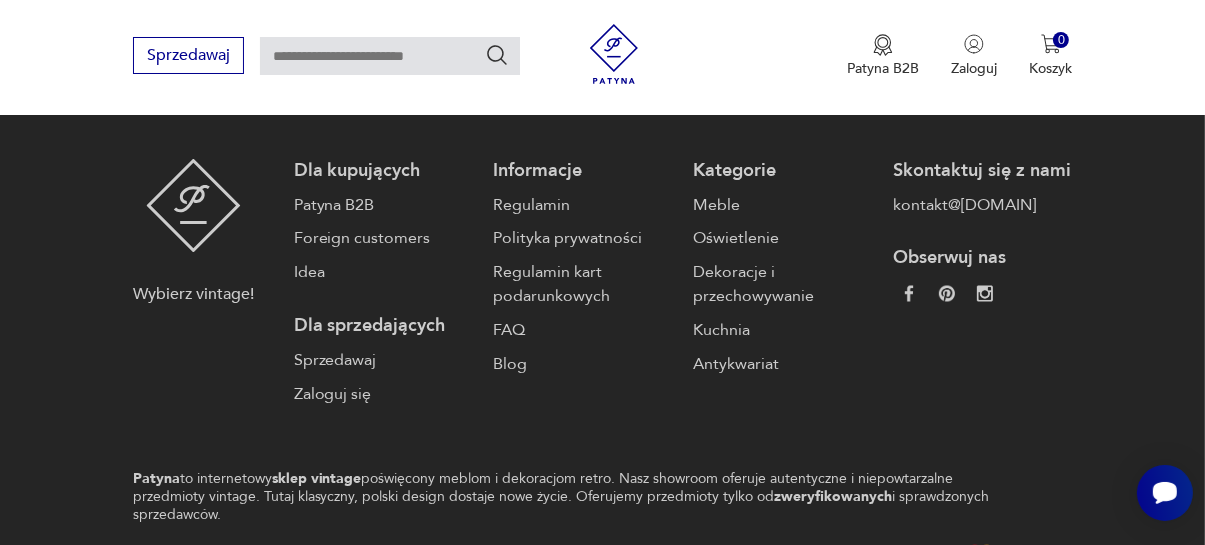 click on "2" at bounding box center [656, -51] 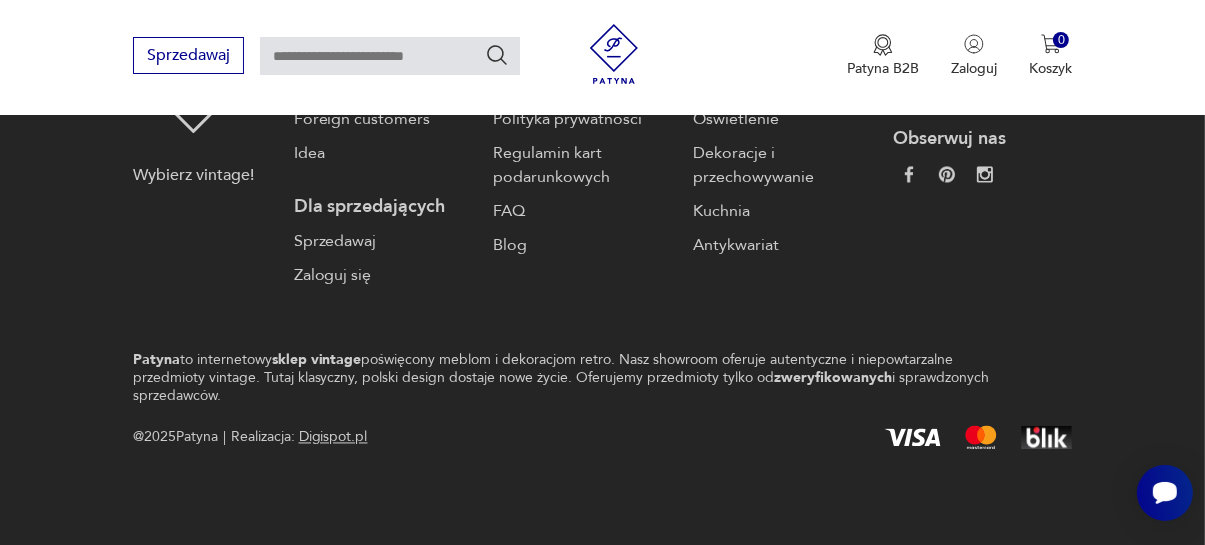 scroll, scrollTop: 3532, scrollLeft: 0, axis: vertical 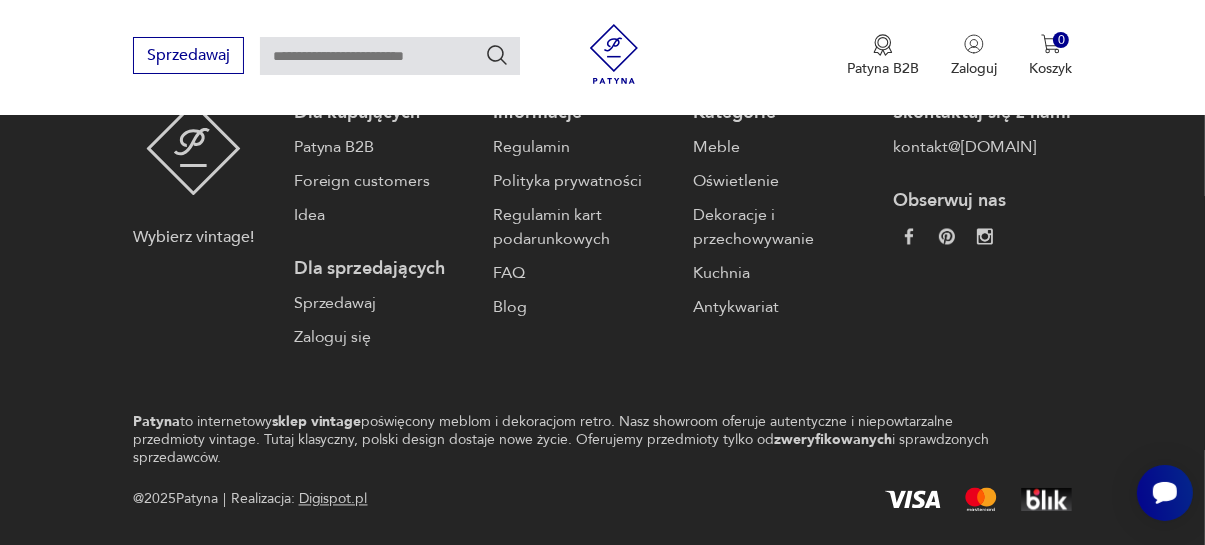 click on "6" at bounding box center [840, -108] 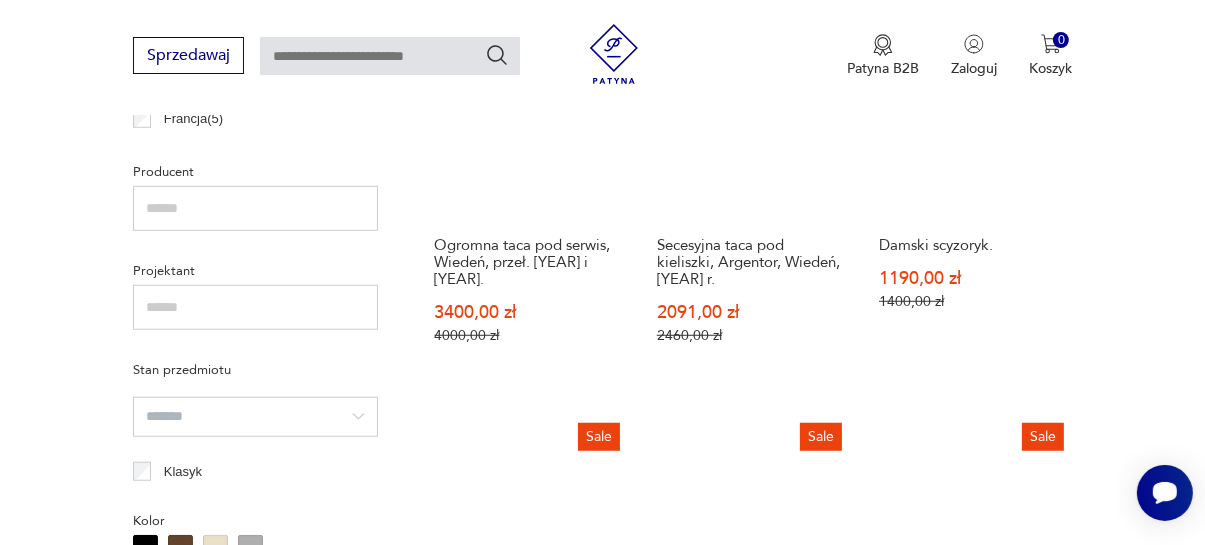 scroll, scrollTop: 1297, scrollLeft: 0, axis: vertical 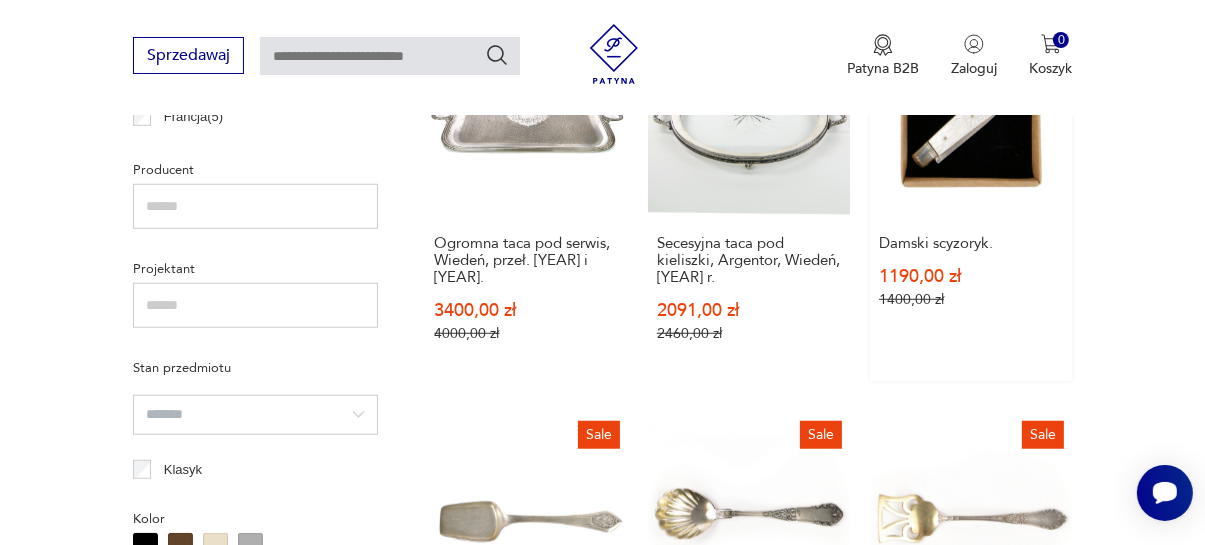 click on "Sale Damski scyzoryk. [PRICE] [PRICE]" at bounding box center (971, 198) 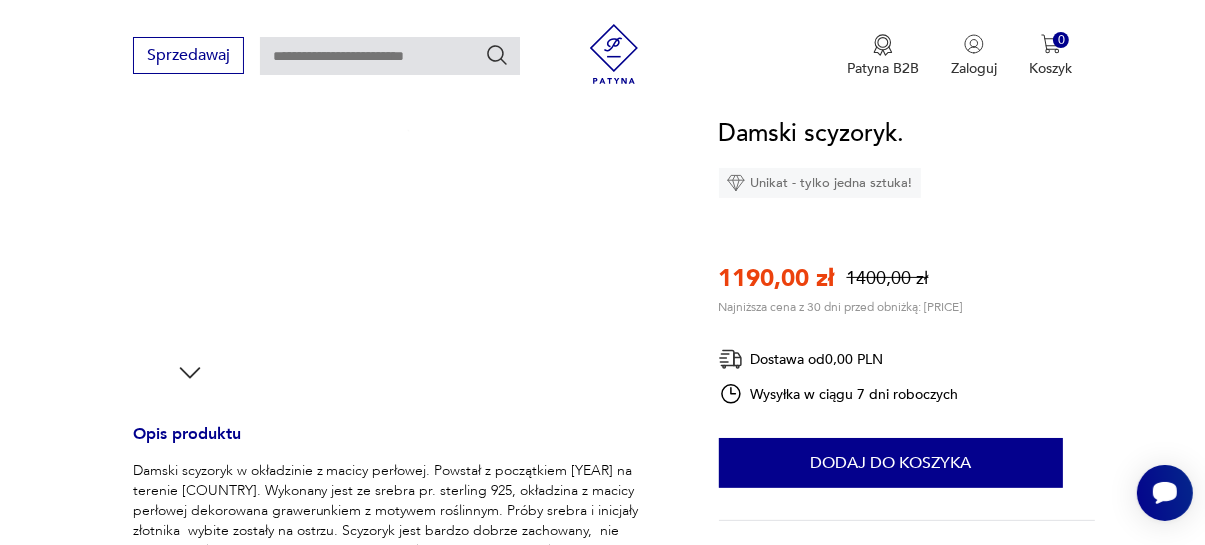 scroll, scrollTop: 522, scrollLeft: 0, axis: vertical 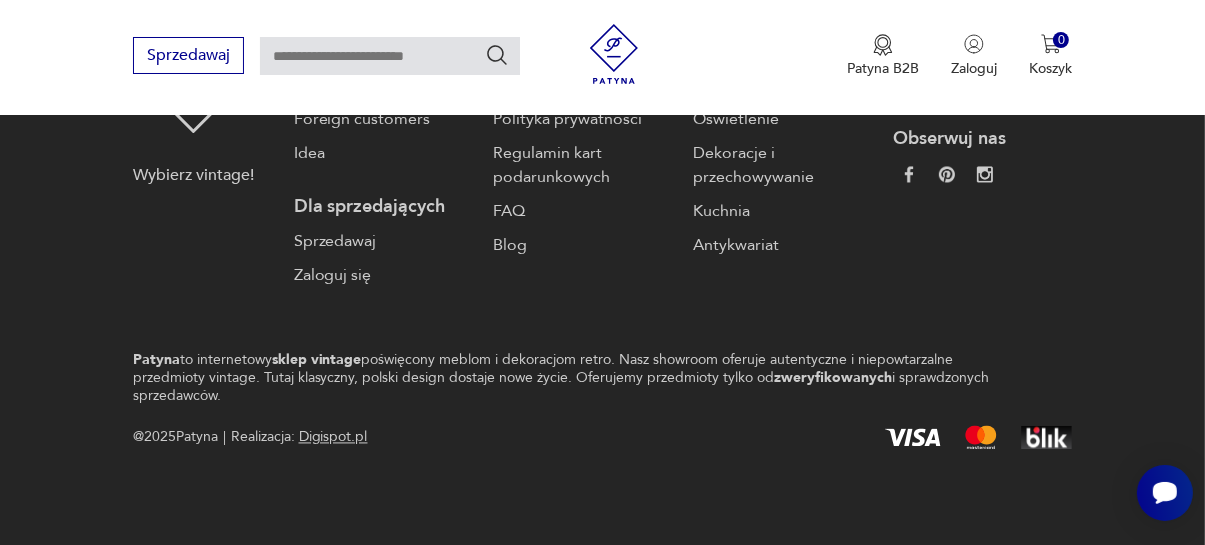 click on "7" at bounding box center (840, -171) 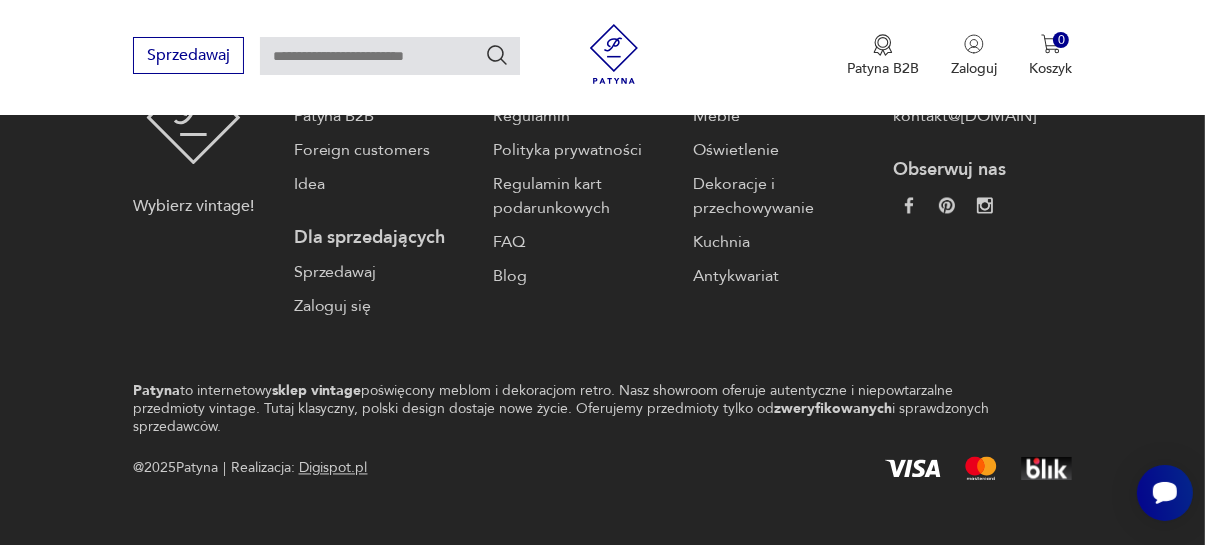 scroll, scrollTop: 3452, scrollLeft: 0, axis: vertical 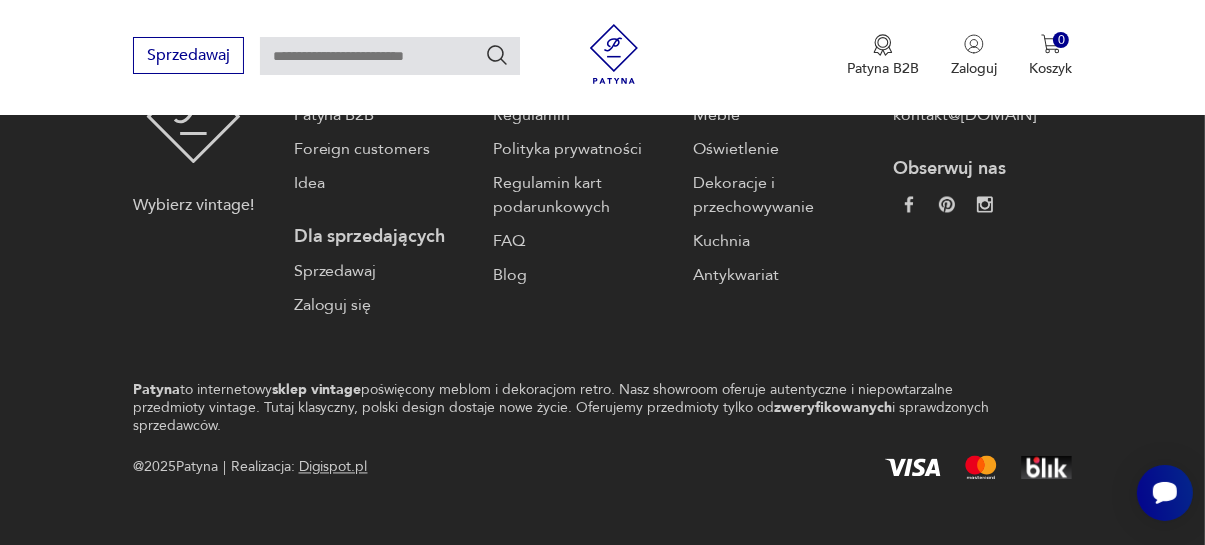 click on "8" at bounding box center [840, -141] 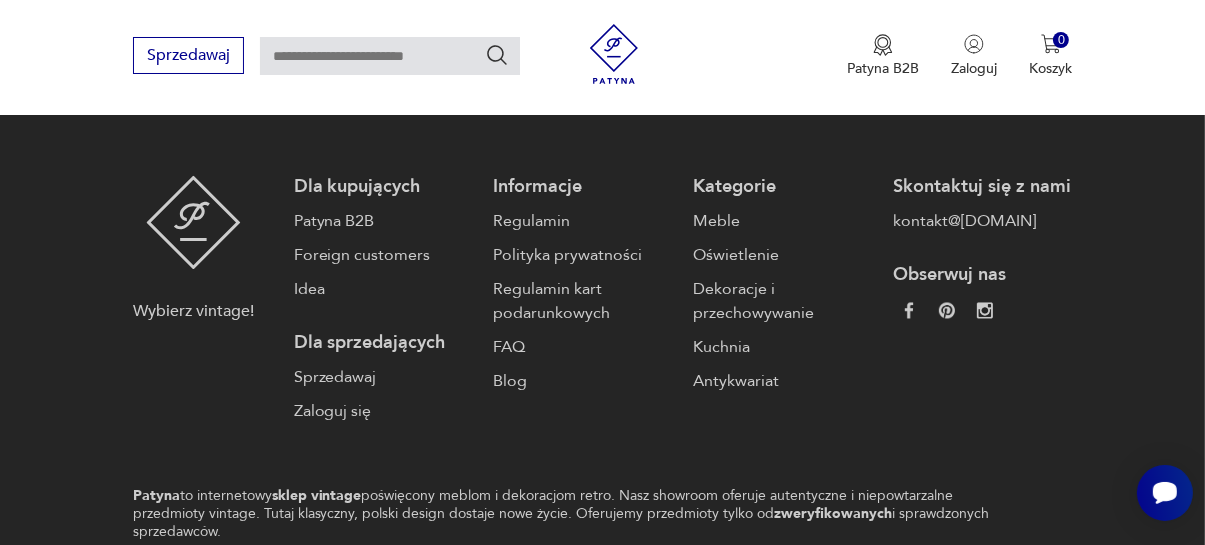 scroll, scrollTop: 3335, scrollLeft: 0, axis: vertical 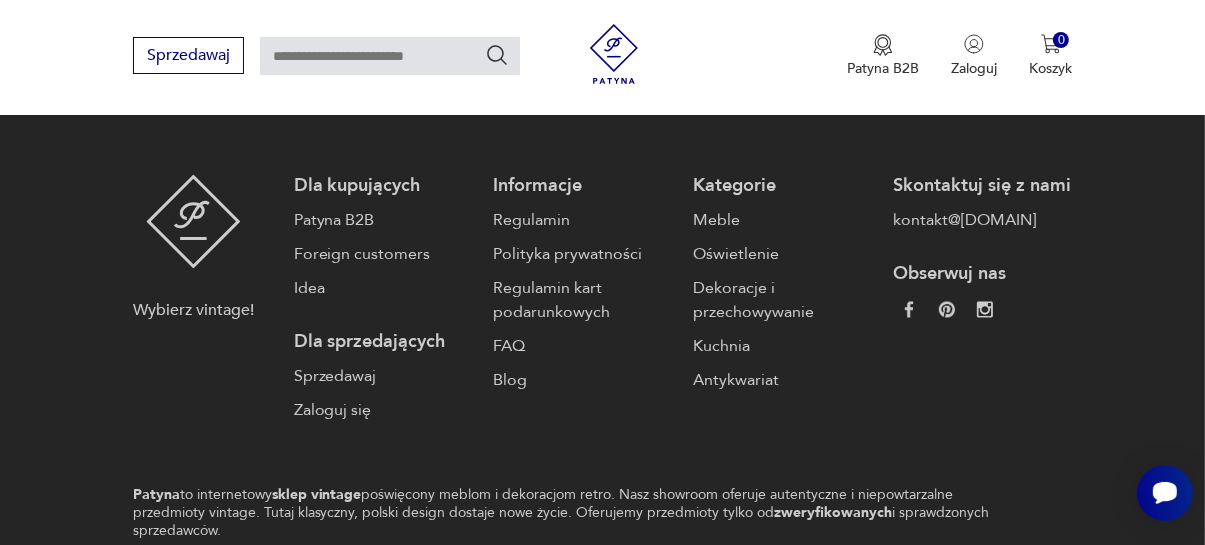 click on "9" at bounding box center [840, -35] 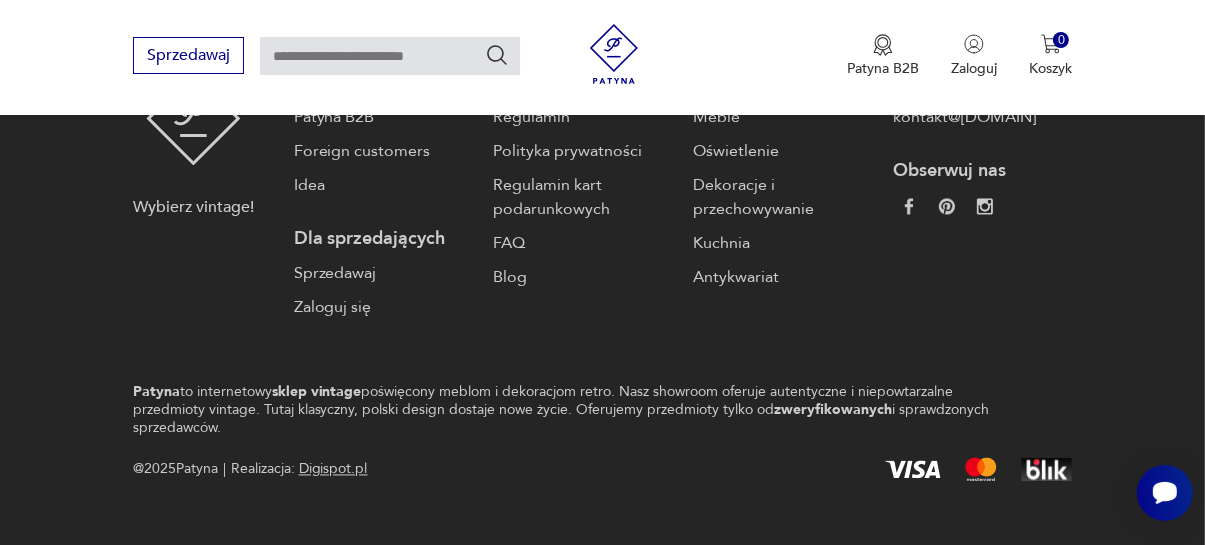 scroll, scrollTop: 3441, scrollLeft: 0, axis: vertical 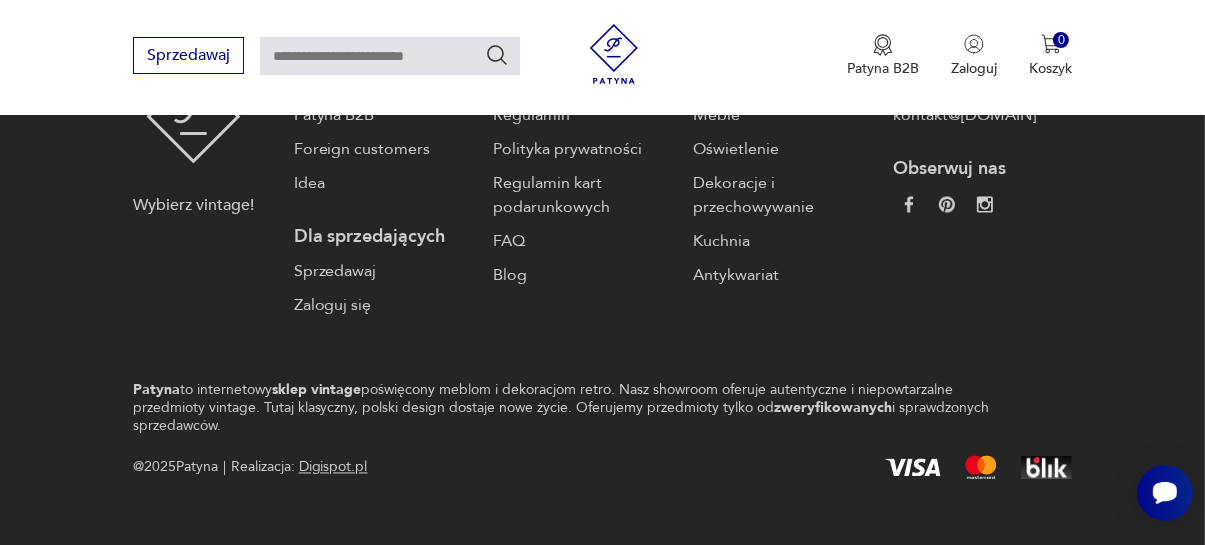 click on "10" at bounding box center [840, -141] 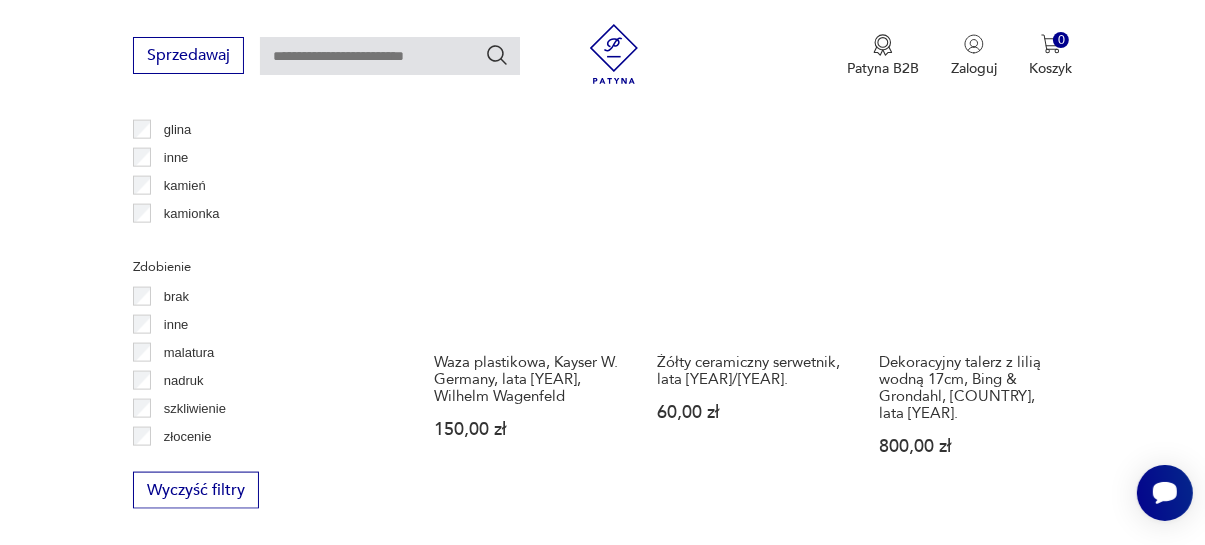 scroll, scrollTop: 2319, scrollLeft: 0, axis: vertical 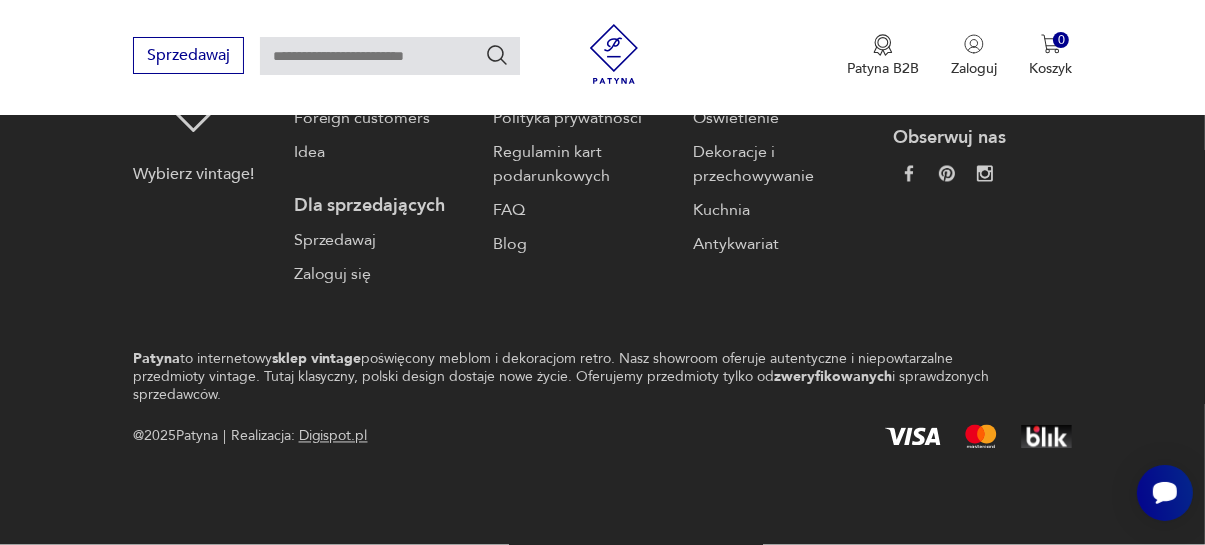 click on "11" at bounding box center (840, -171) 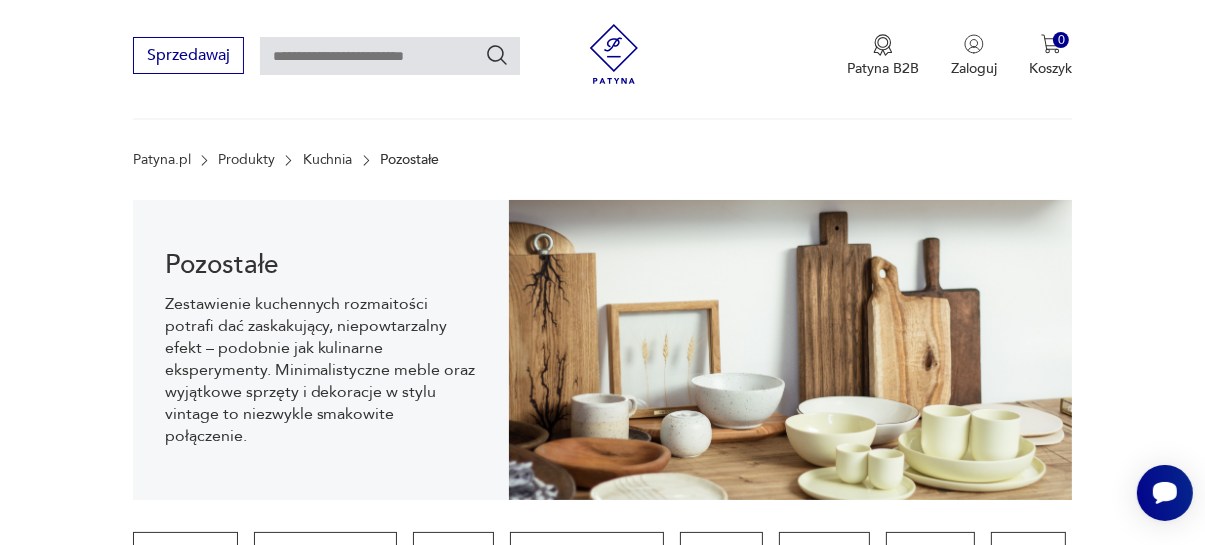 scroll, scrollTop: 0, scrollLeft: 0, axis: both 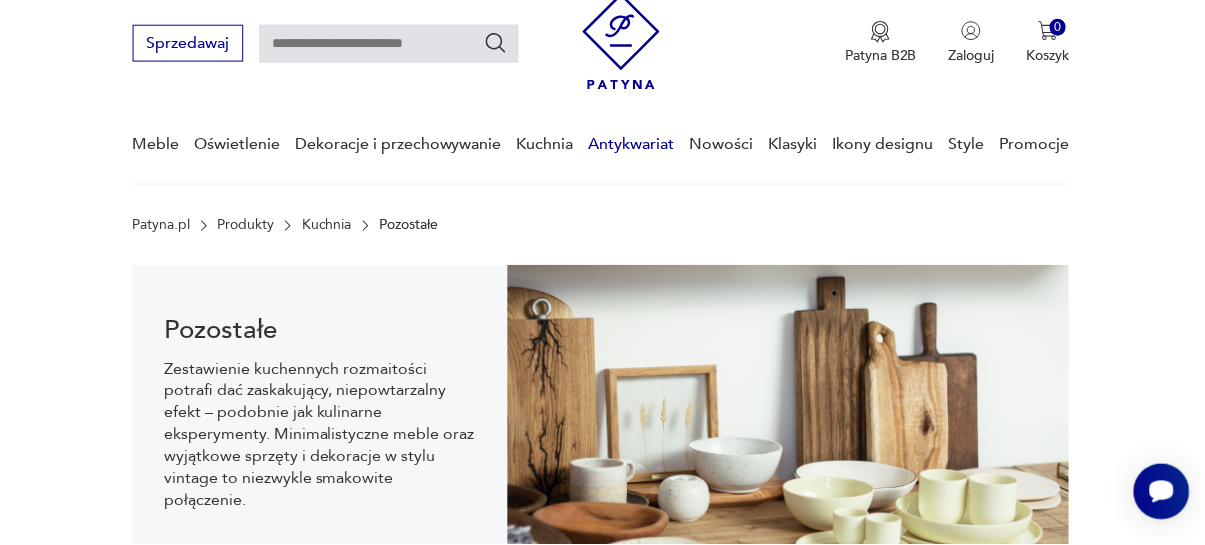 click on "Antykwariat" at bounding box center (633, 145) 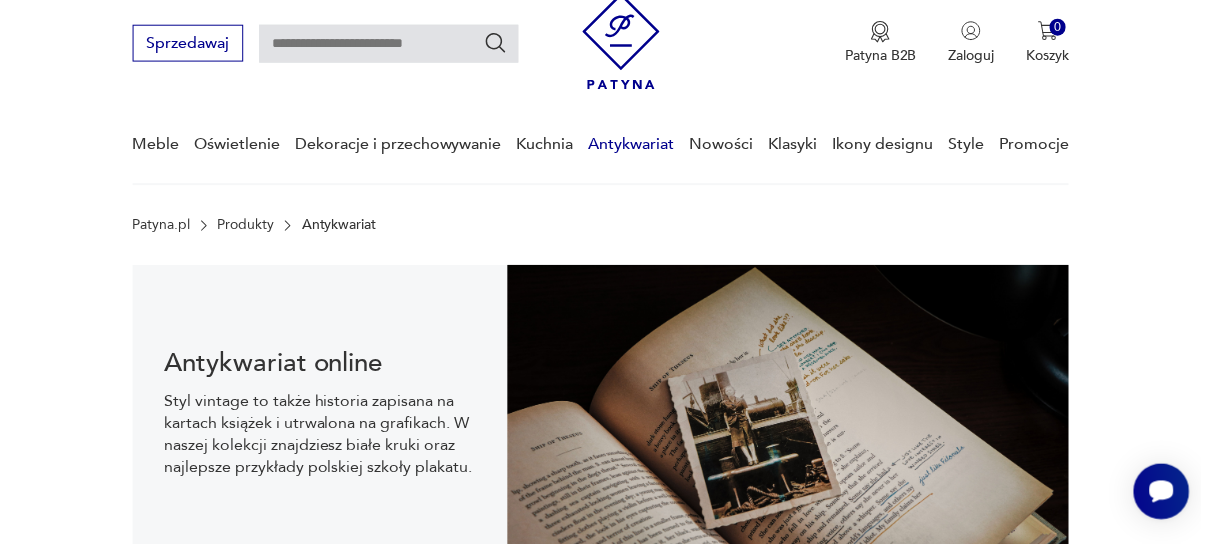 scroll, scrollTop: 296, scrollLeft: 0, axis: vertical 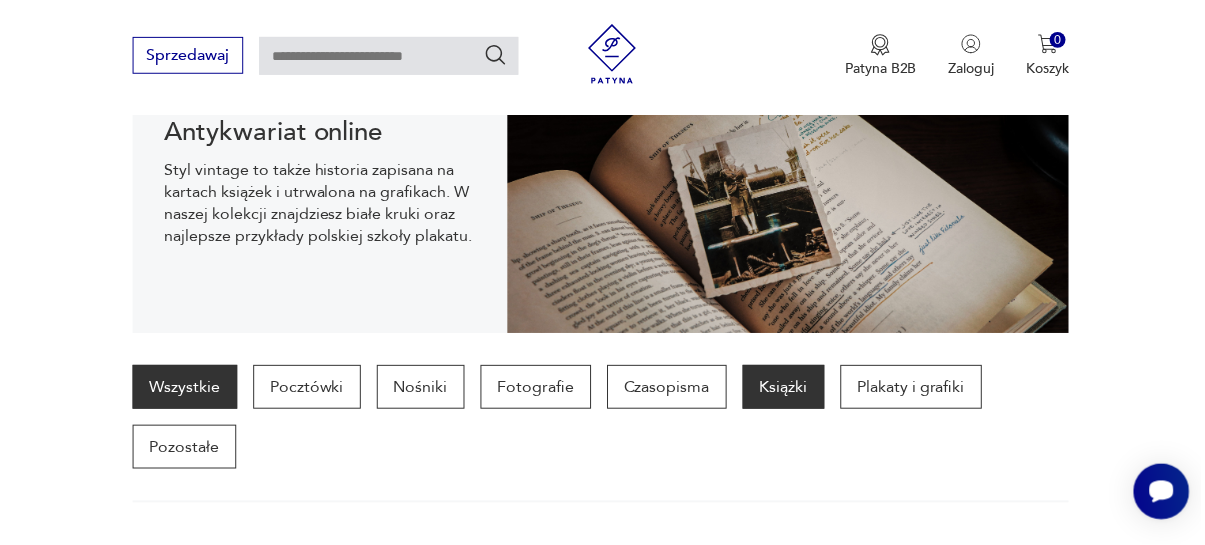 click on "Książki" at bounding box center [786, 388] 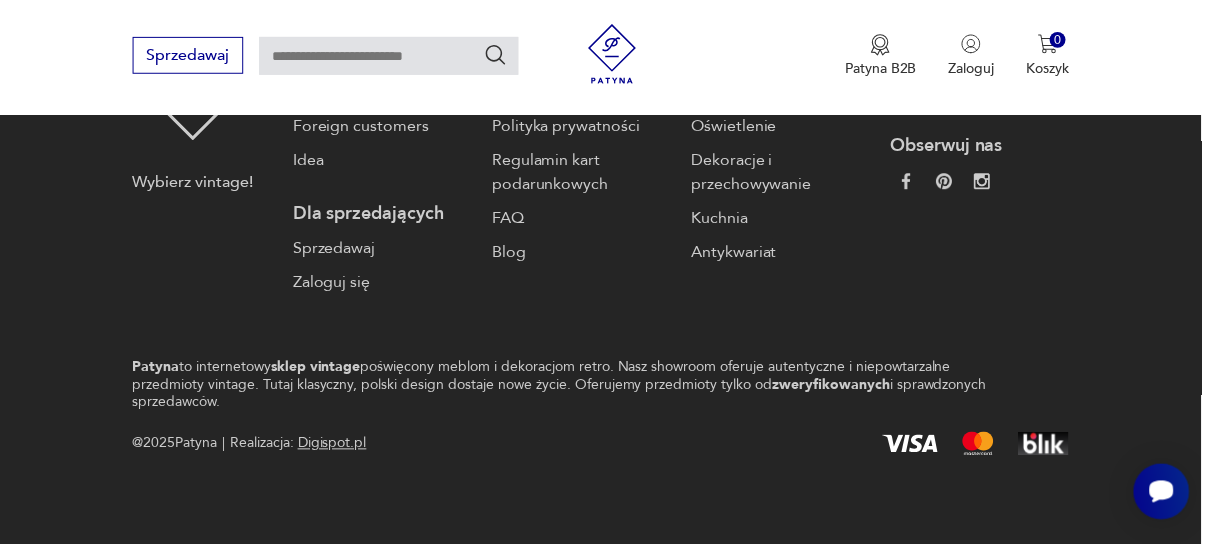 scroll, scrollTop: 3428, scrollLeft: 0, axis: vertical 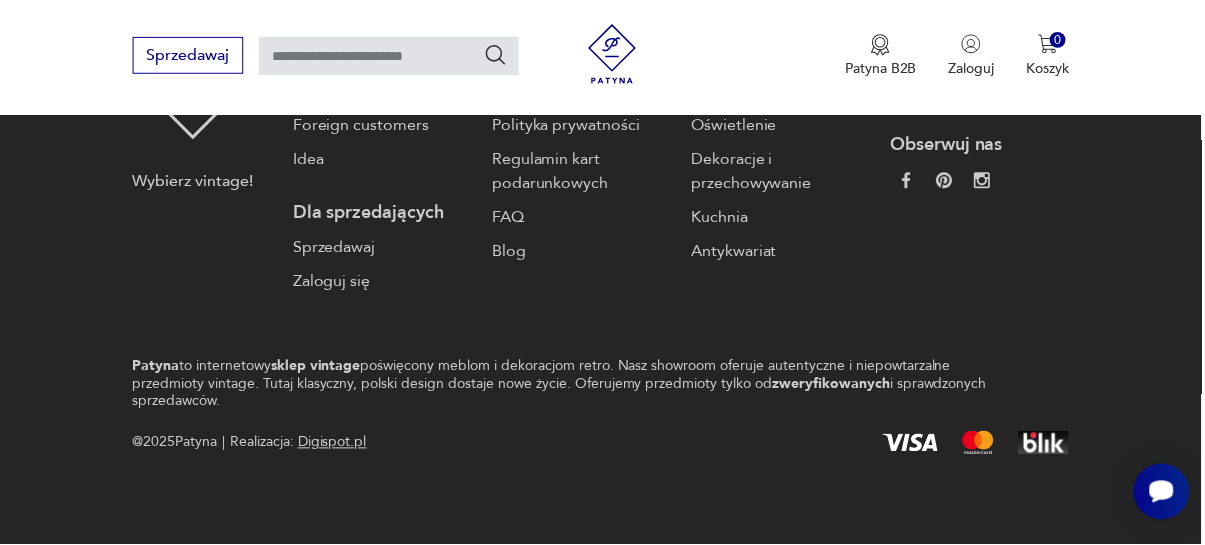 click on "2" at bounding box center (640, -164) 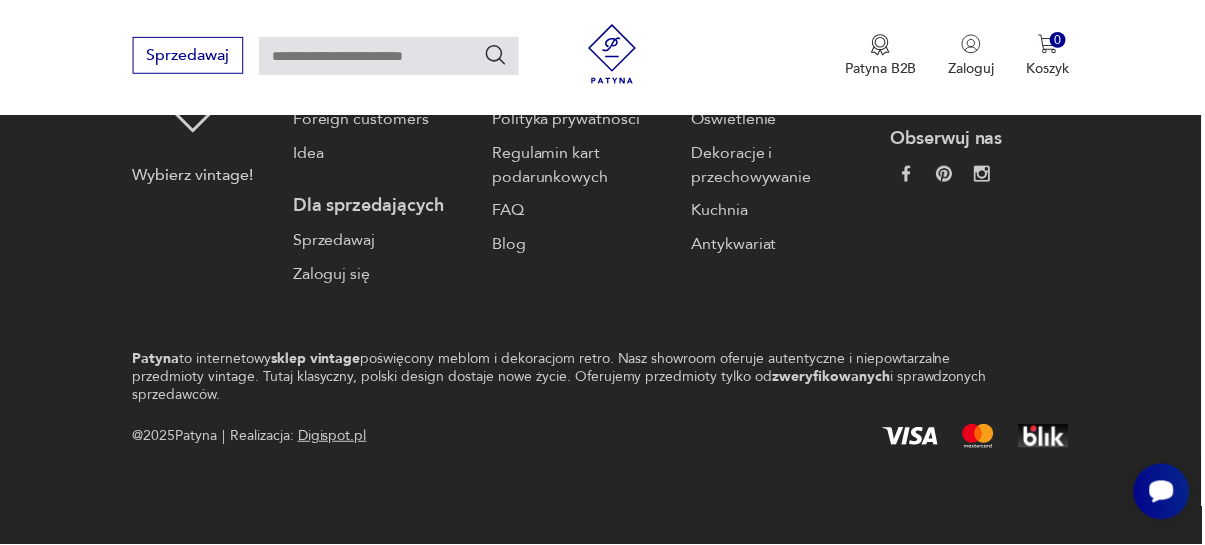scroll, scrollTop: 3324, scrollLeft: 0, axis: vertical 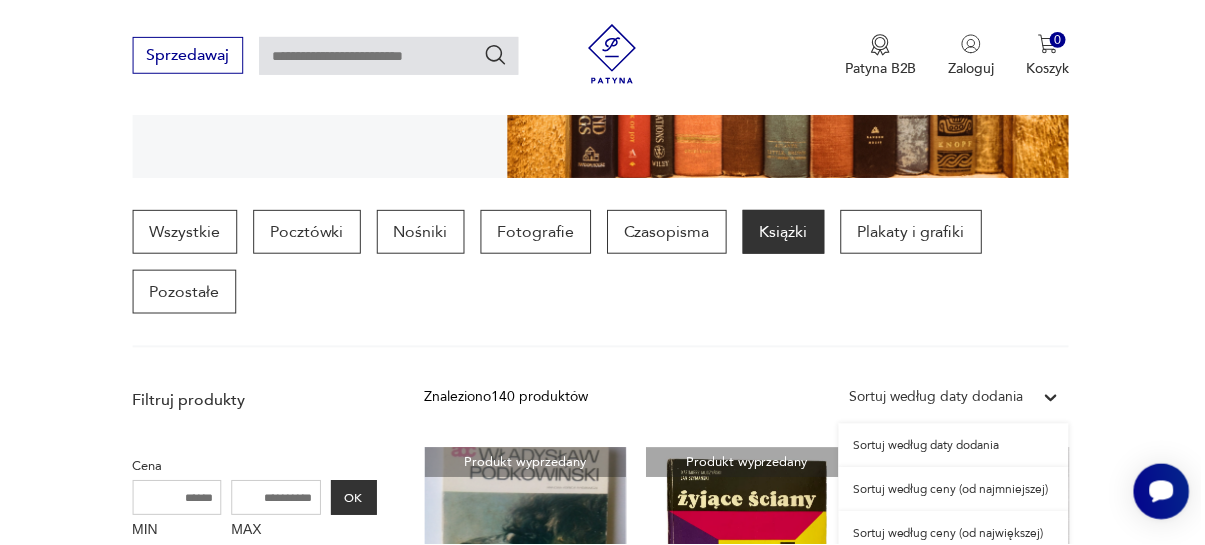 click on "Sortuj według ceny (od największej)" at bounding box center [956, 535] 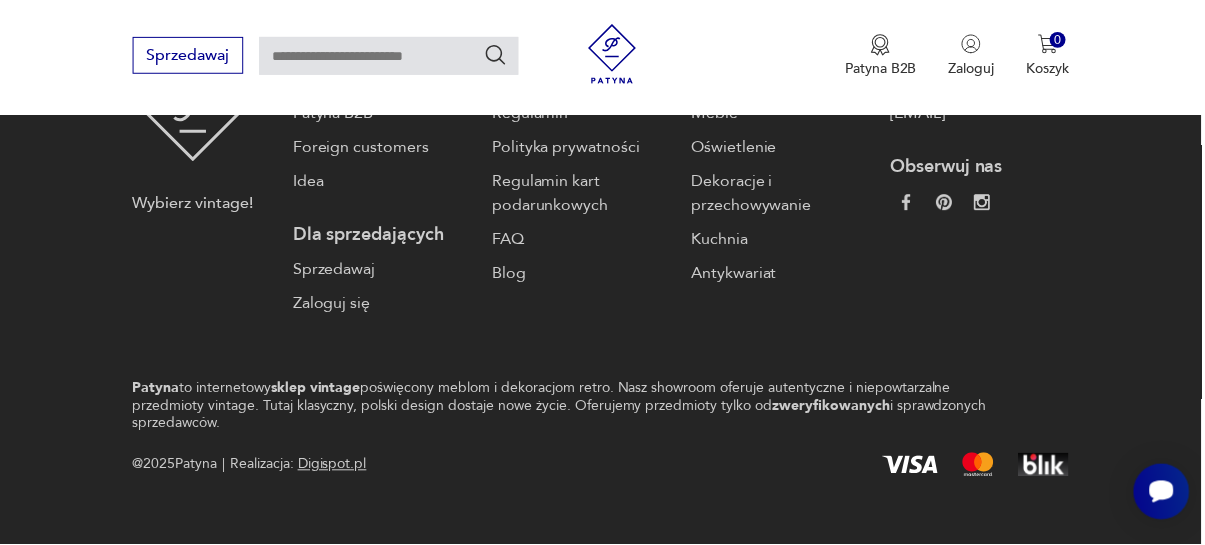 scroll, scrollTop: 3424, scrollLeft: 0, axis: vertical 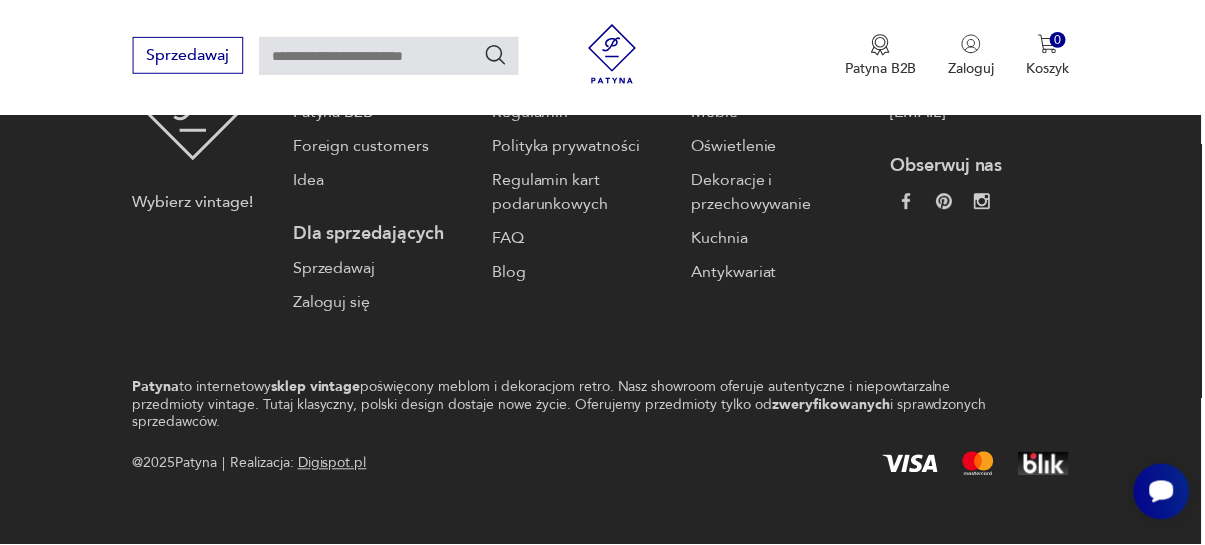 click on "2" at bounding box center (640, -143) 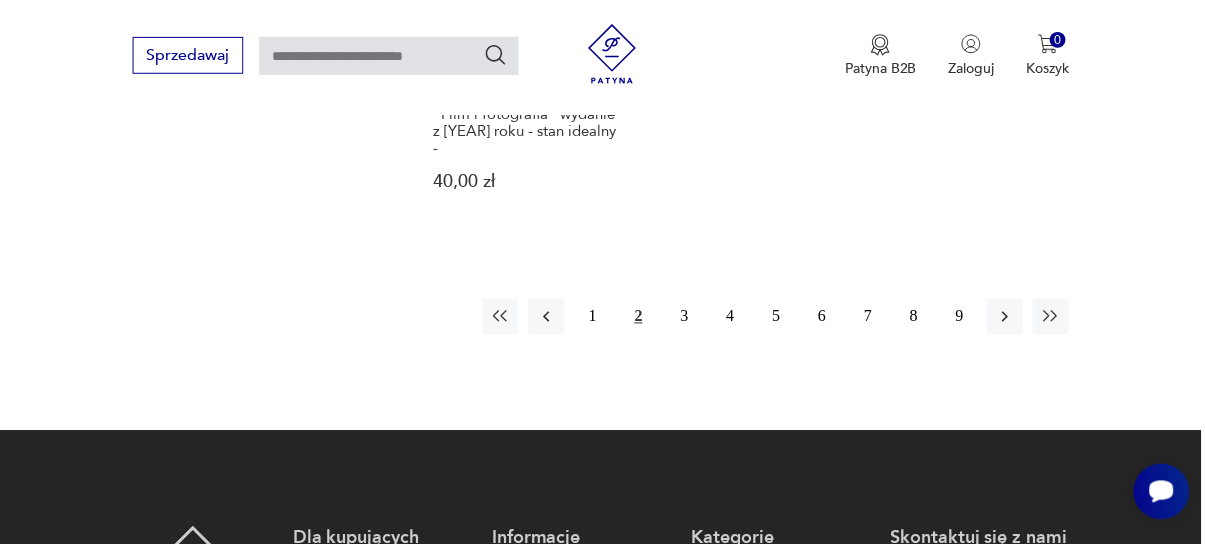 scroll, scrollTop: 2931, scrollLeft: 0, axis: vertical 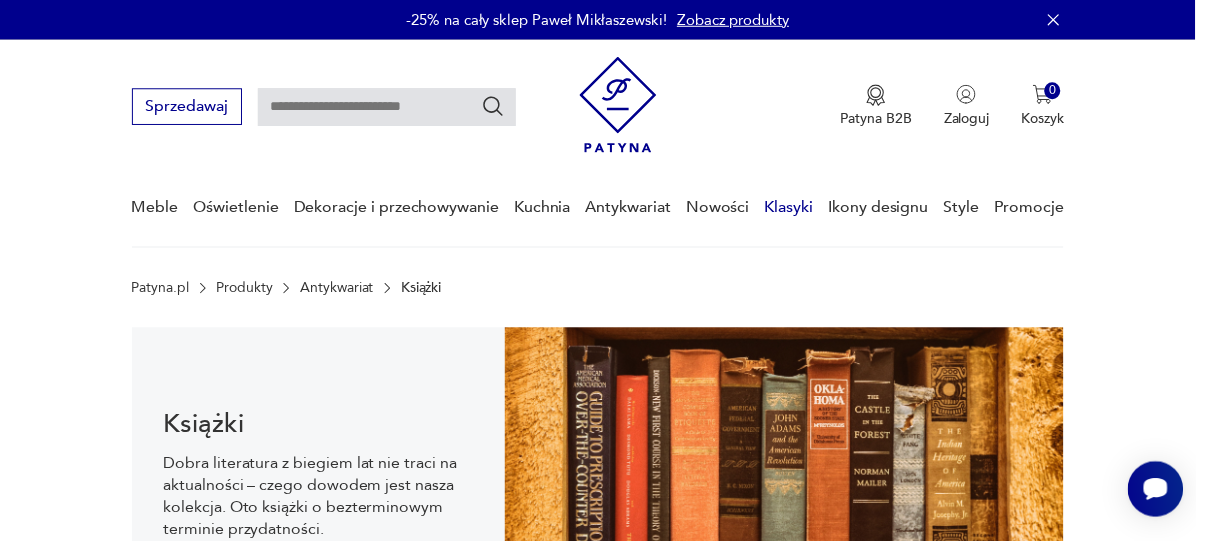 click on "Klasyki" at bounding box center [795, 209] 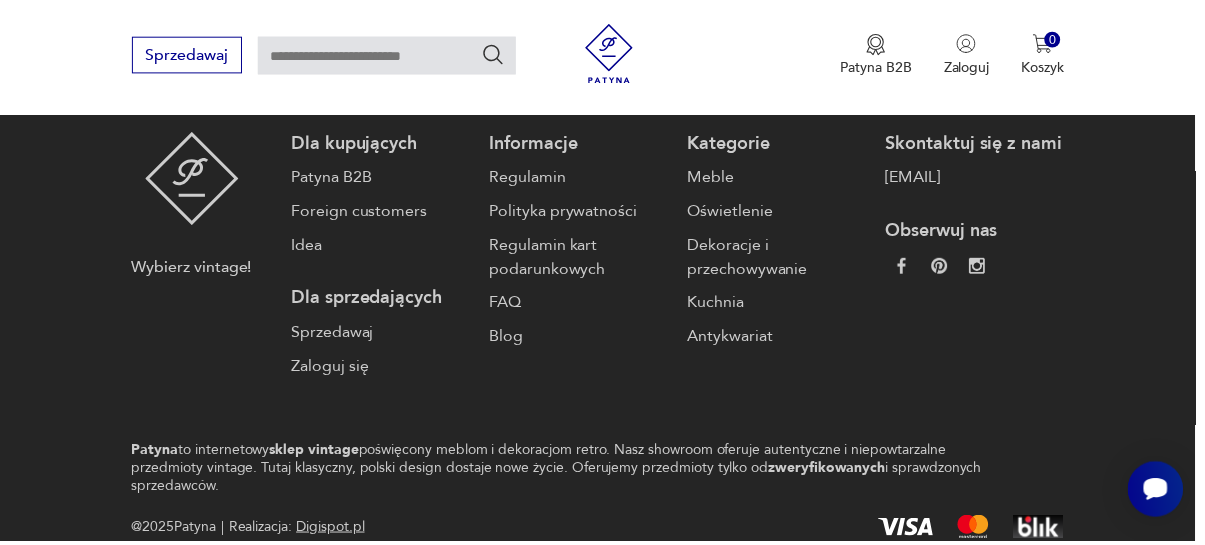 scroll, scrollTop: 2904, scrollLeft: 0, axis: vertical 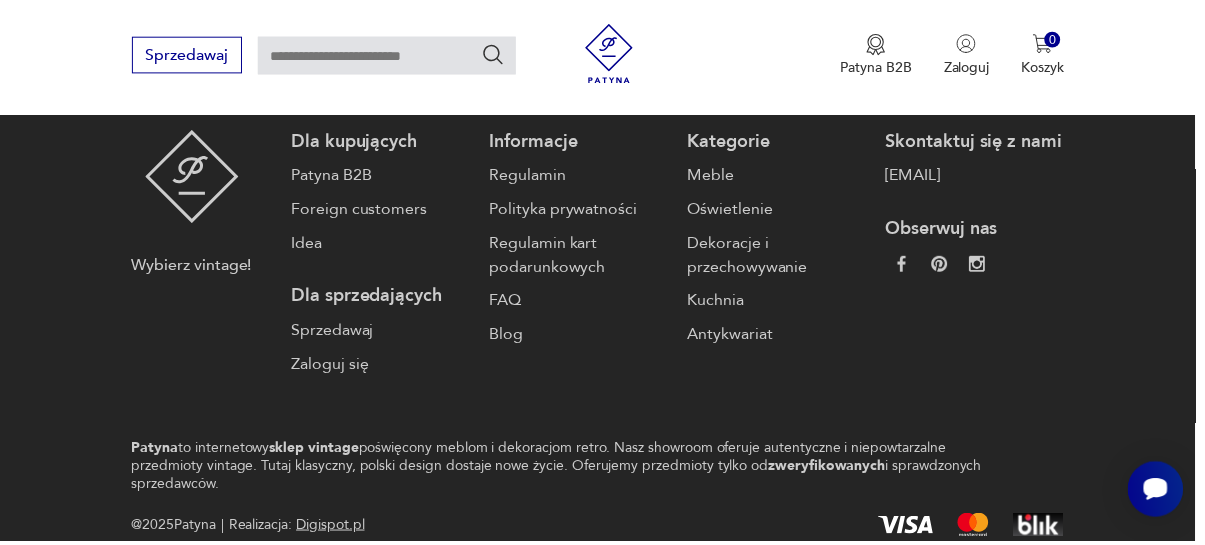 click on "6" at bounding box center [840, -79] 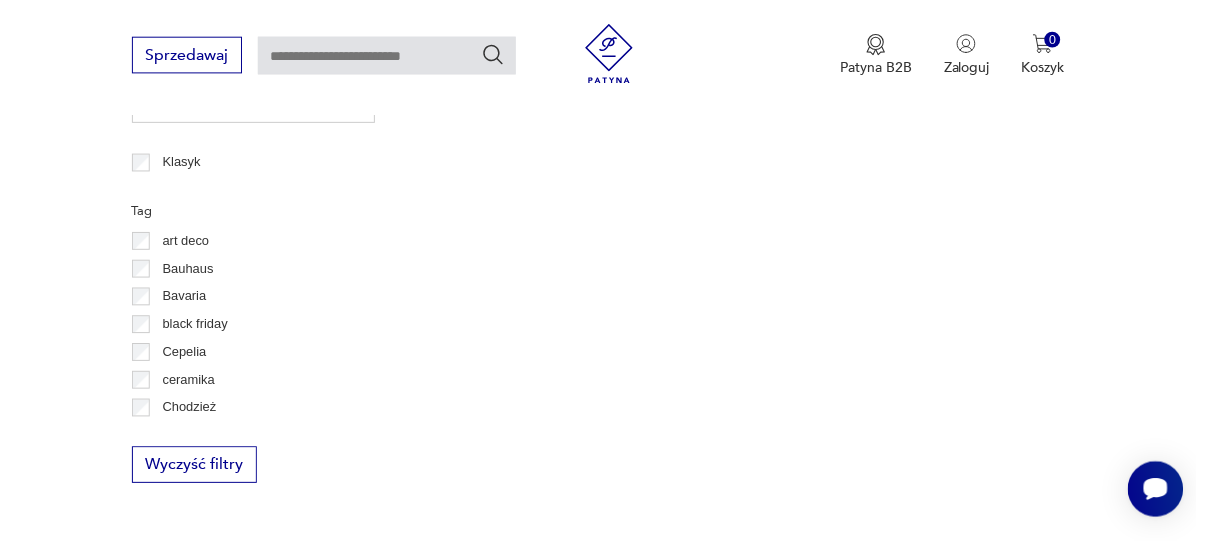 scroll, scrollTop: 105, scrollLeft: 0, axis: vertical 